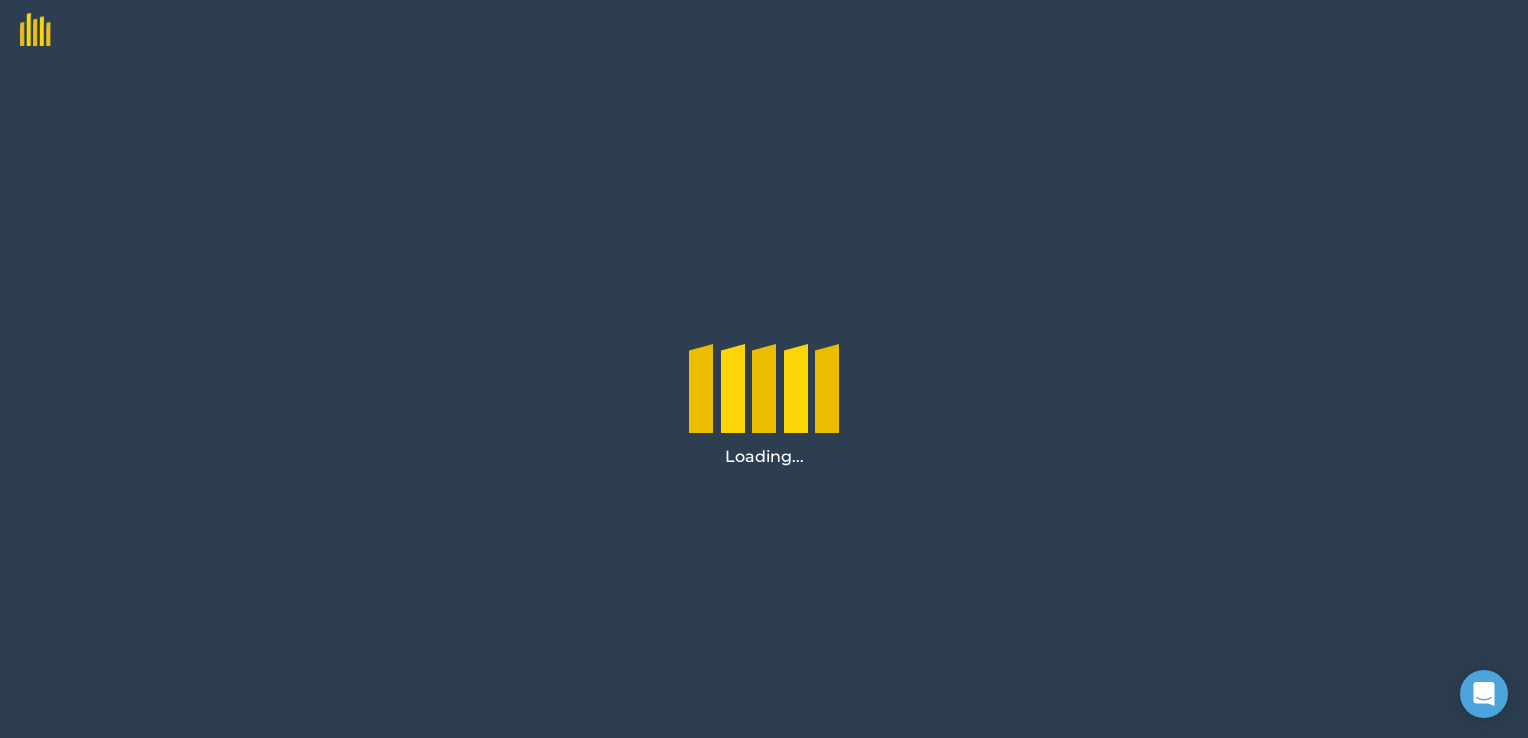 scroll, scrollTop: 0, scrollLeft: 0, axis: both 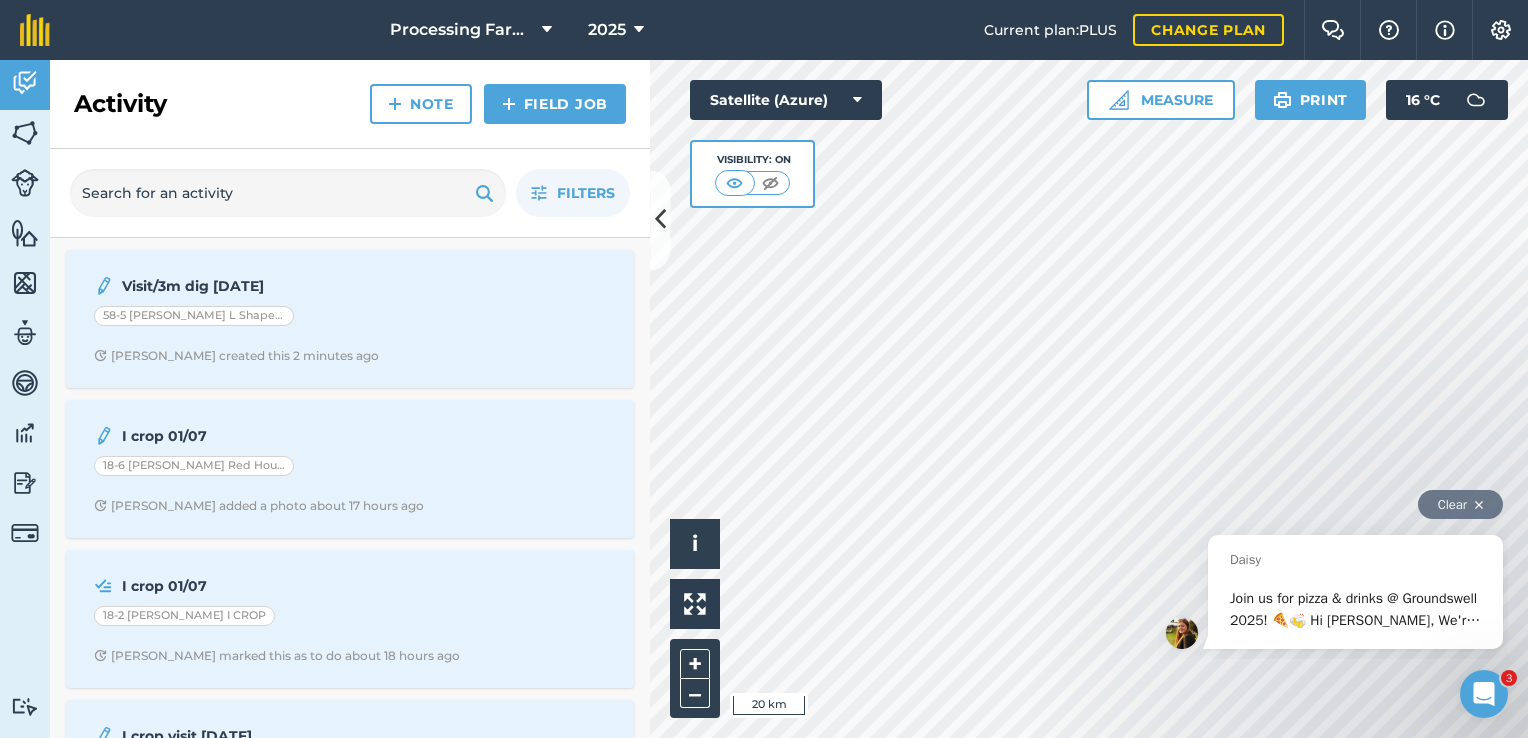 click on "Clear" at bounding box center [1460, 504] 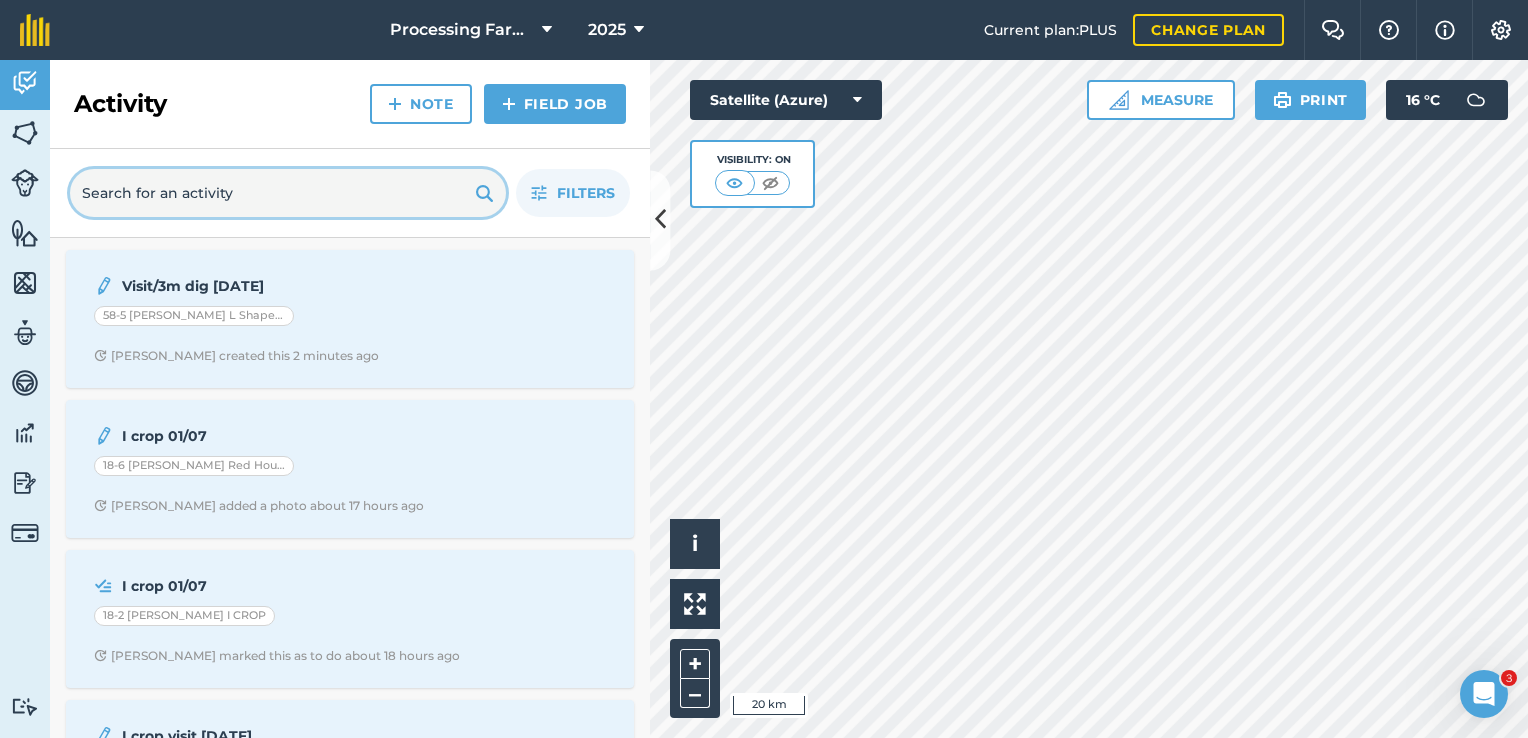 click at bounding box center [288, 193] 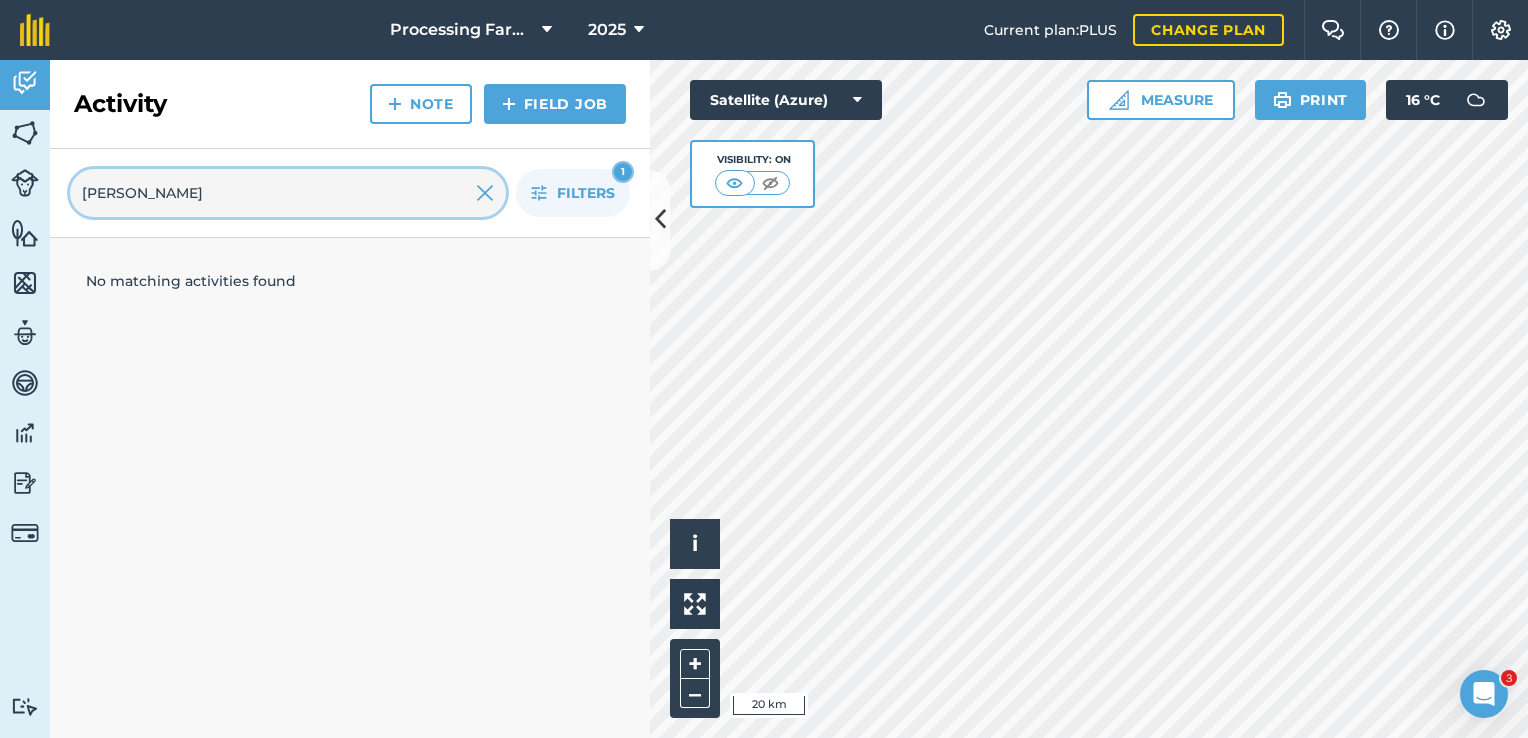 type on "[PERSON_NAME]" 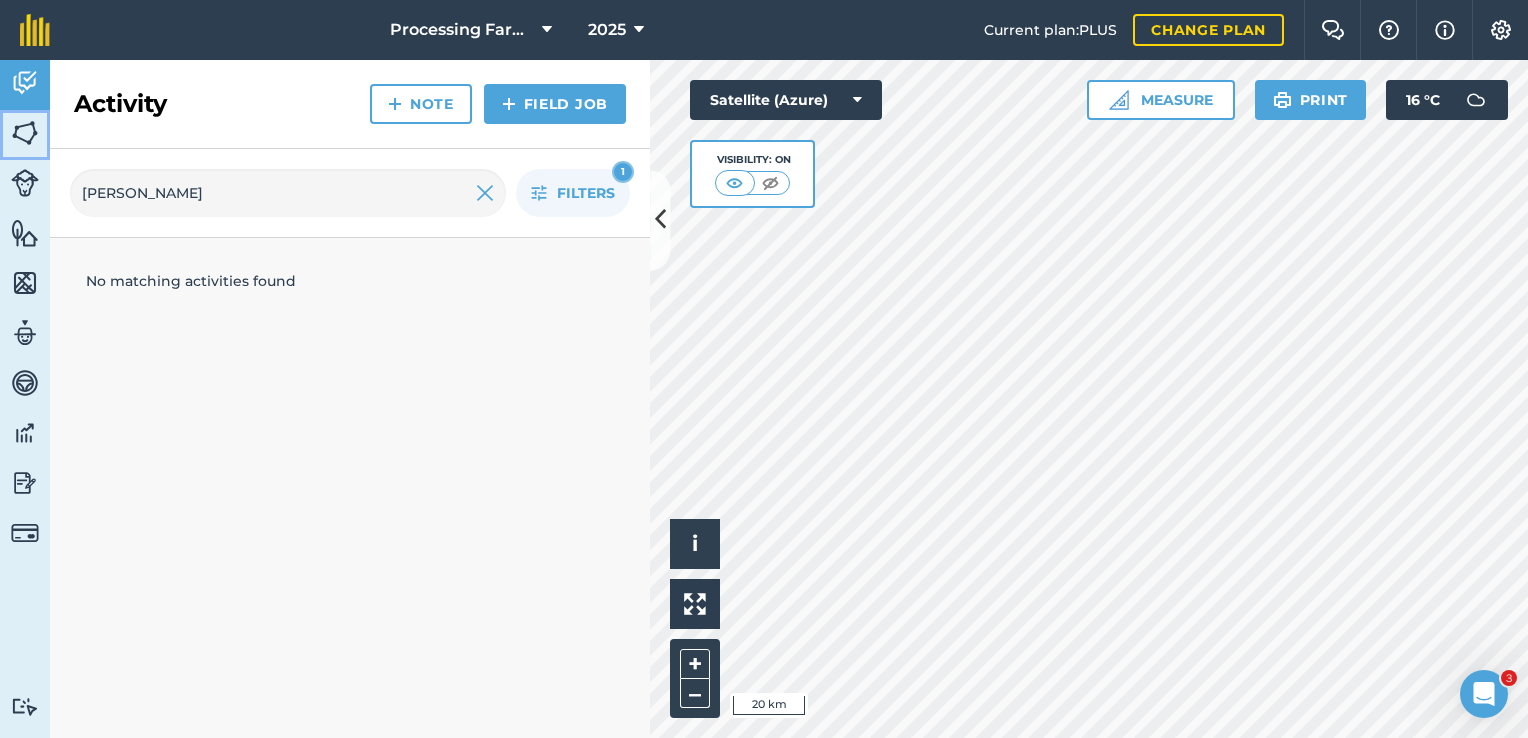 click at bounding box center [25, 133] 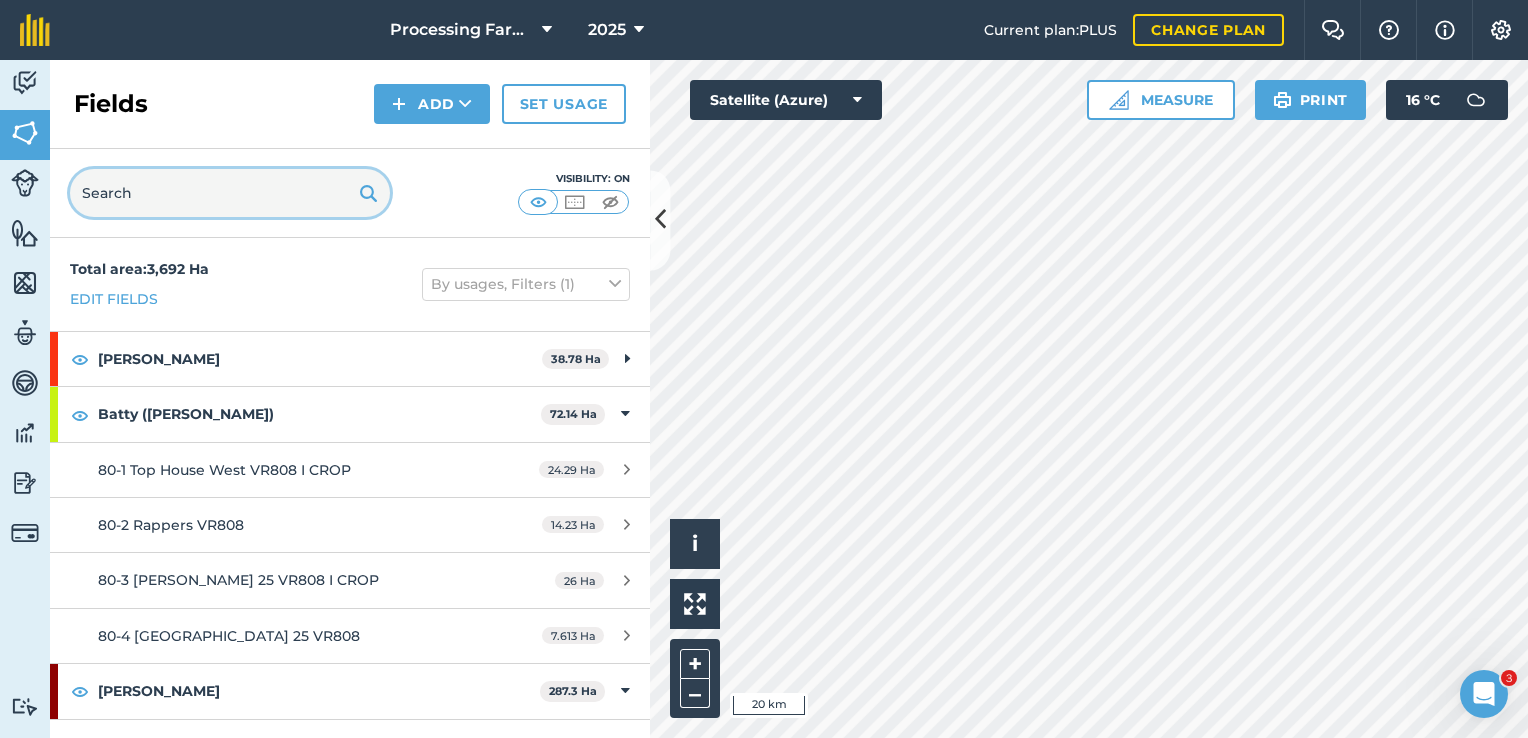 click at bounding box center [230, 193] 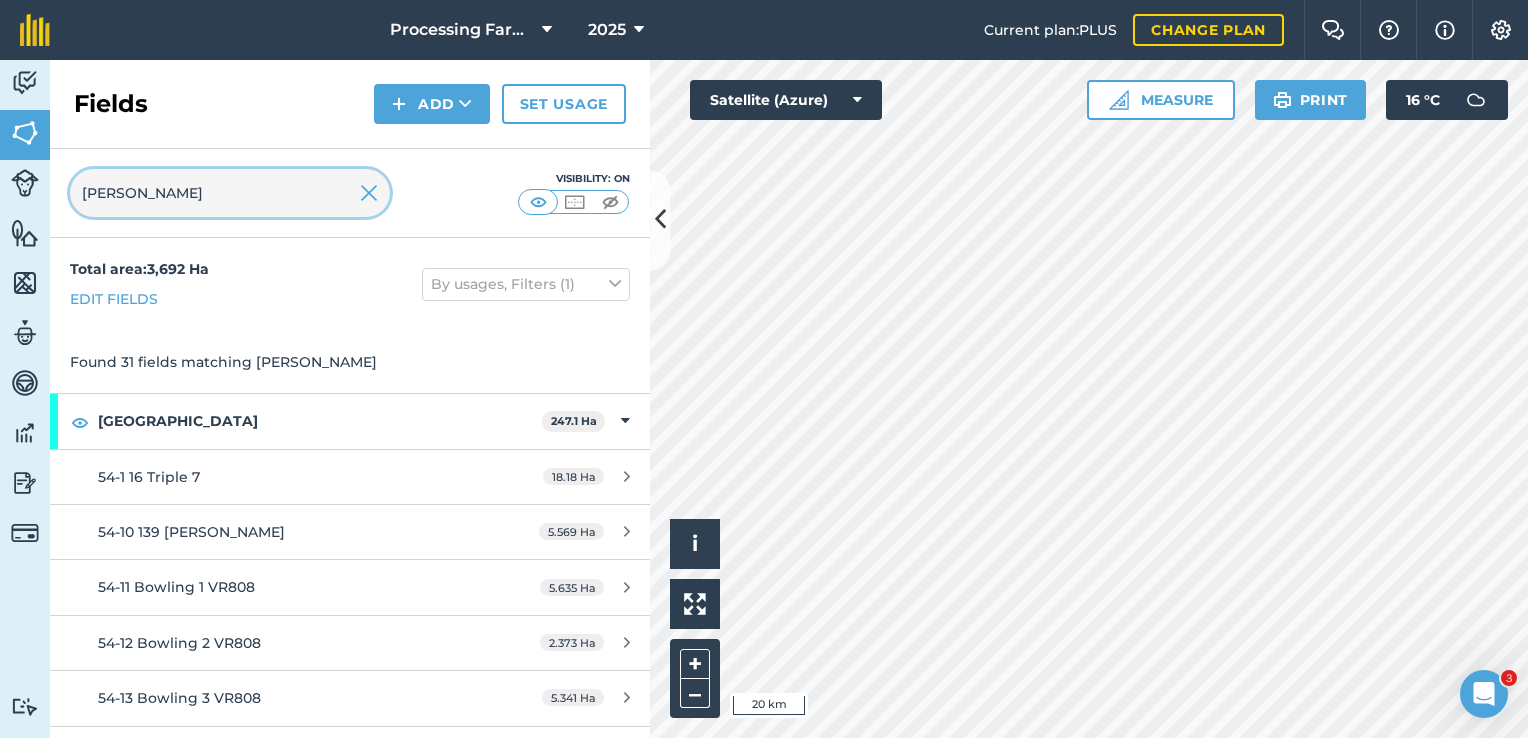 type on "[PERSON_NAME]" 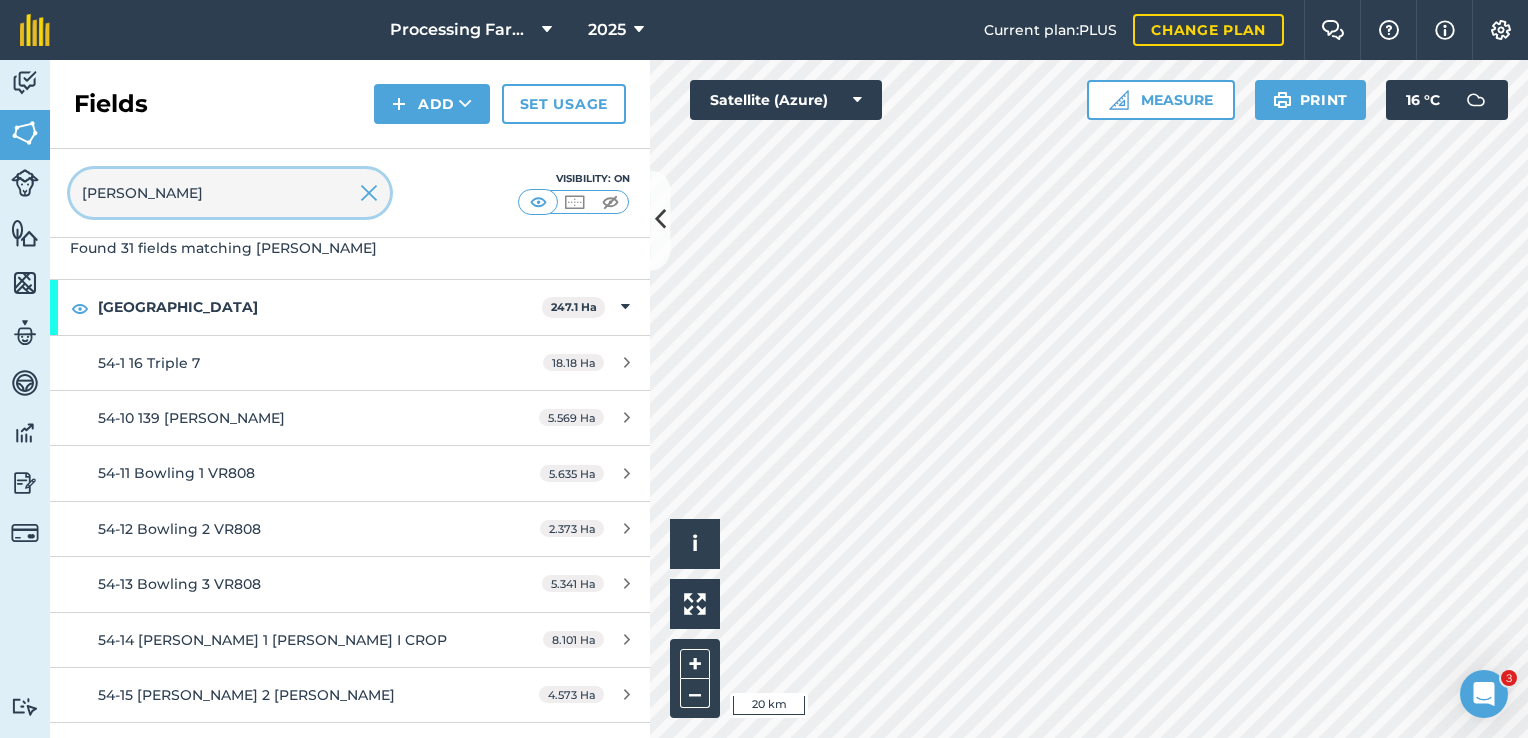 scroll, scrollTop: 311, scrollLeft: 0, axis: vertical 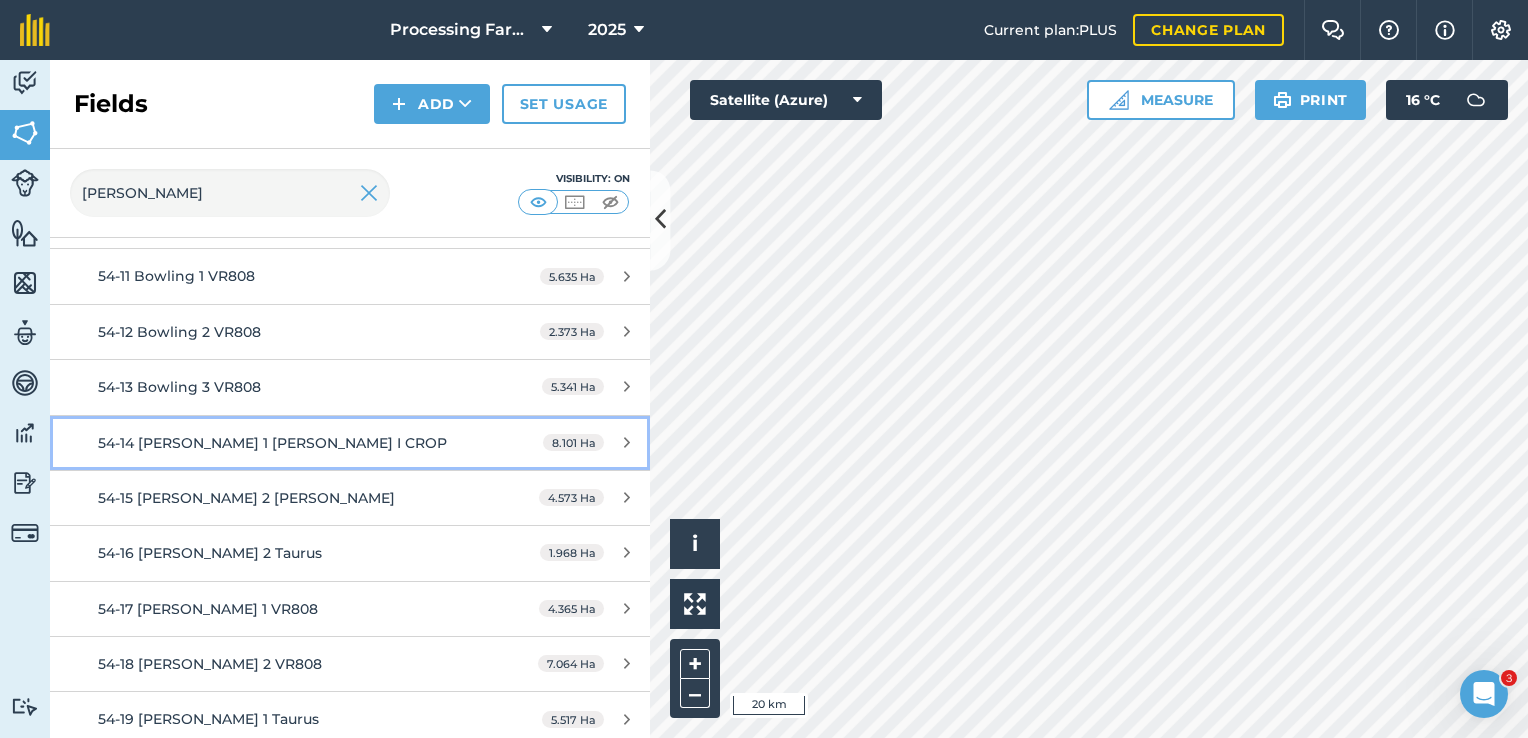 click on "54-14 [PERSON_NAME] 1 [PERSON_NAME] I CROP" at bounding box center [272, 443] 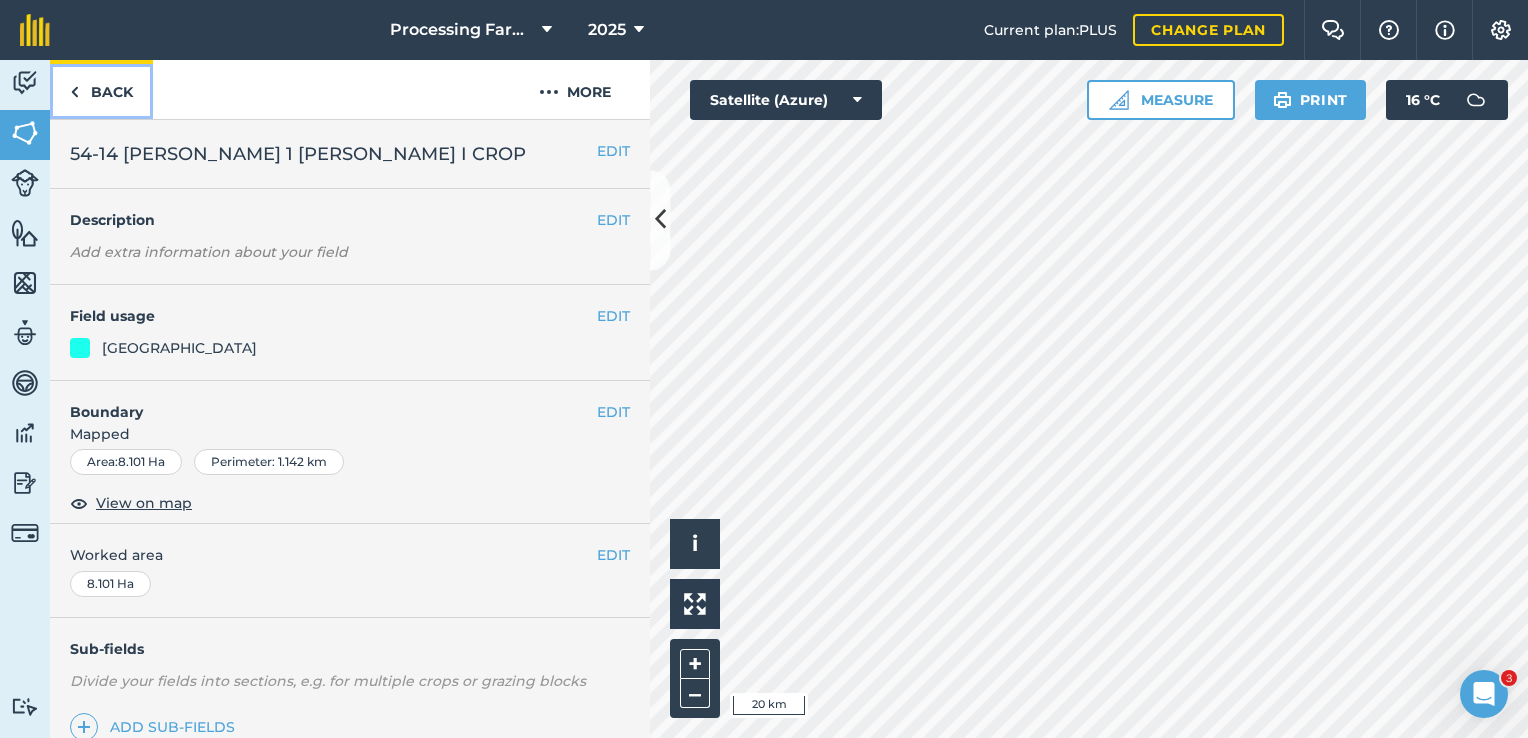 click on "Back" at bounding box center (101, 89) 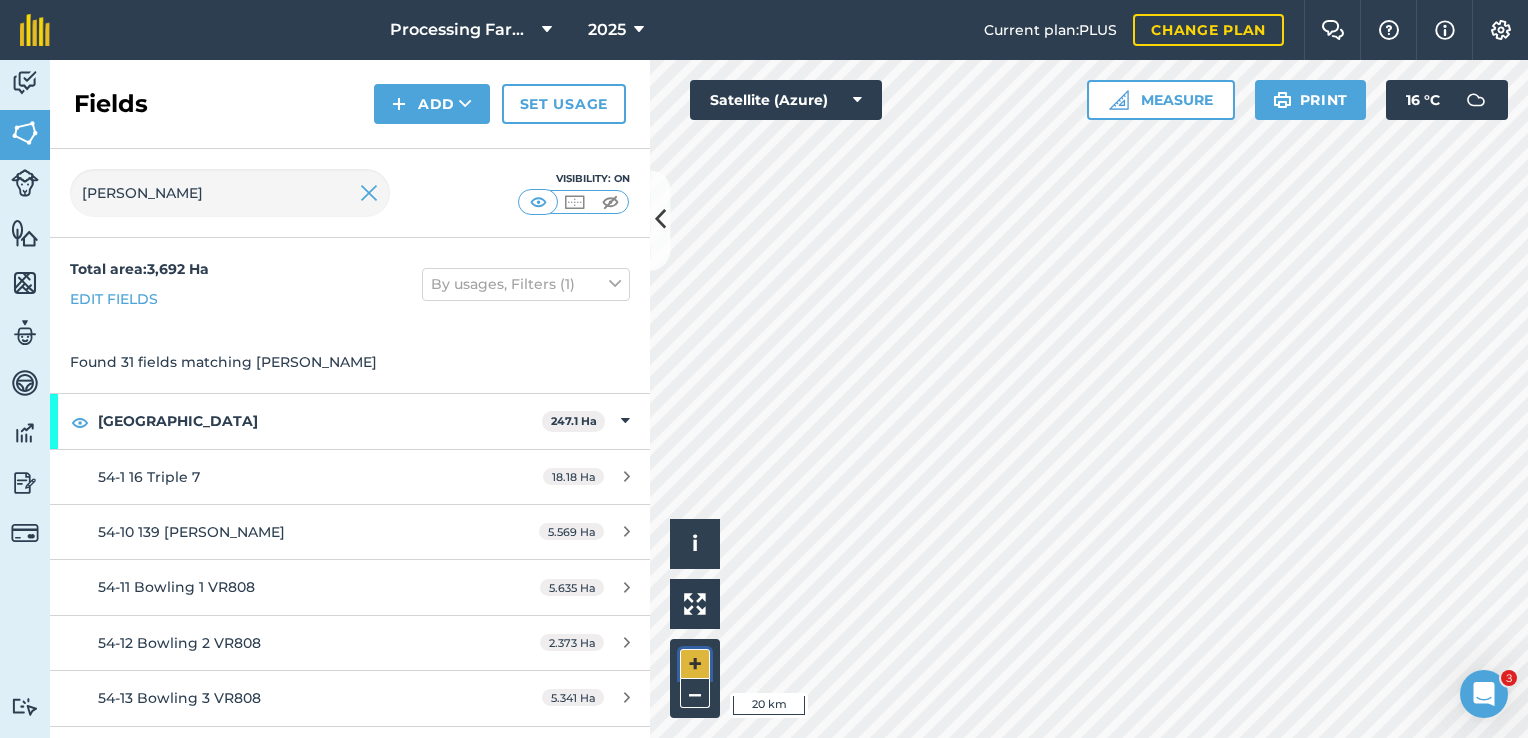 click on "+" at bounding box center [695, 664] 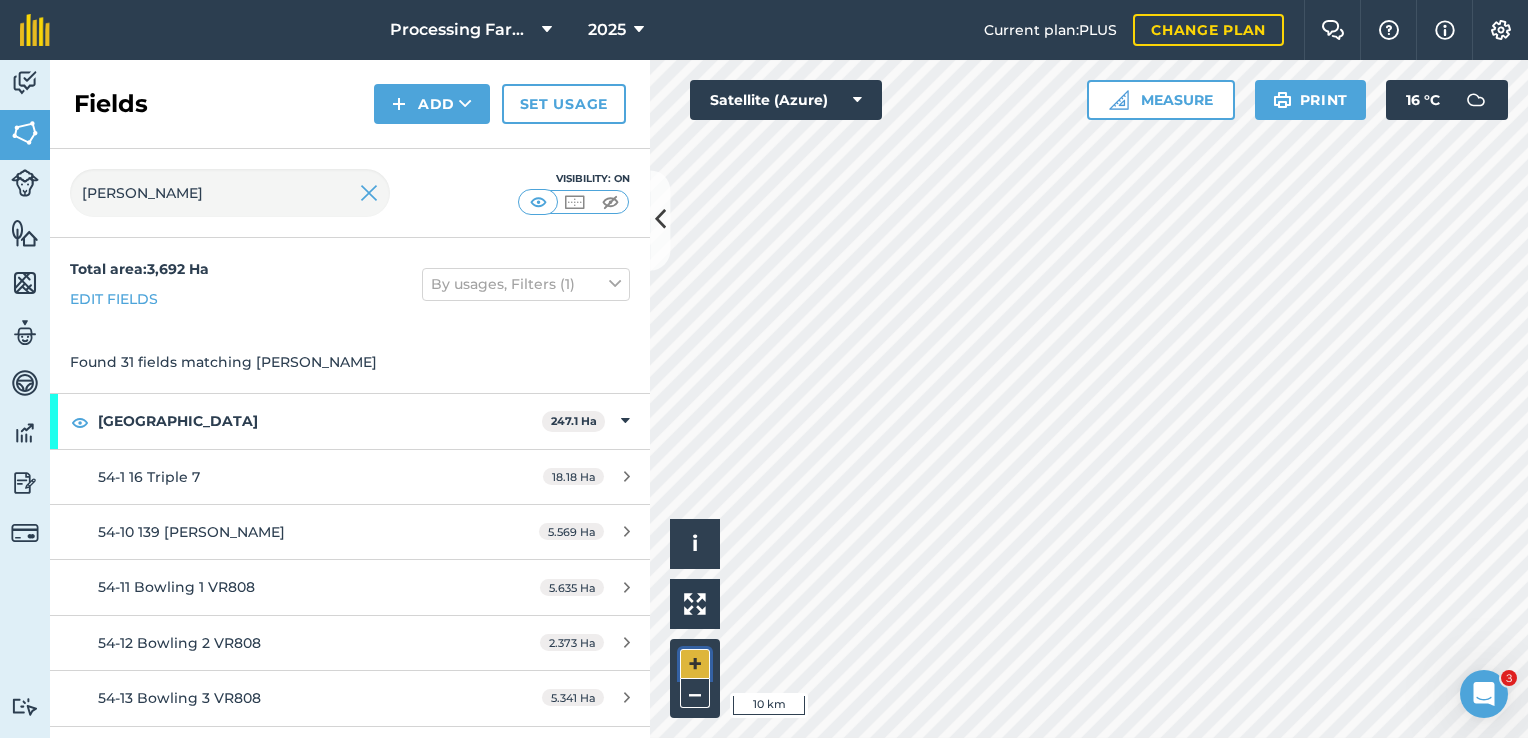click on "+" at bounding box center (695, 664) 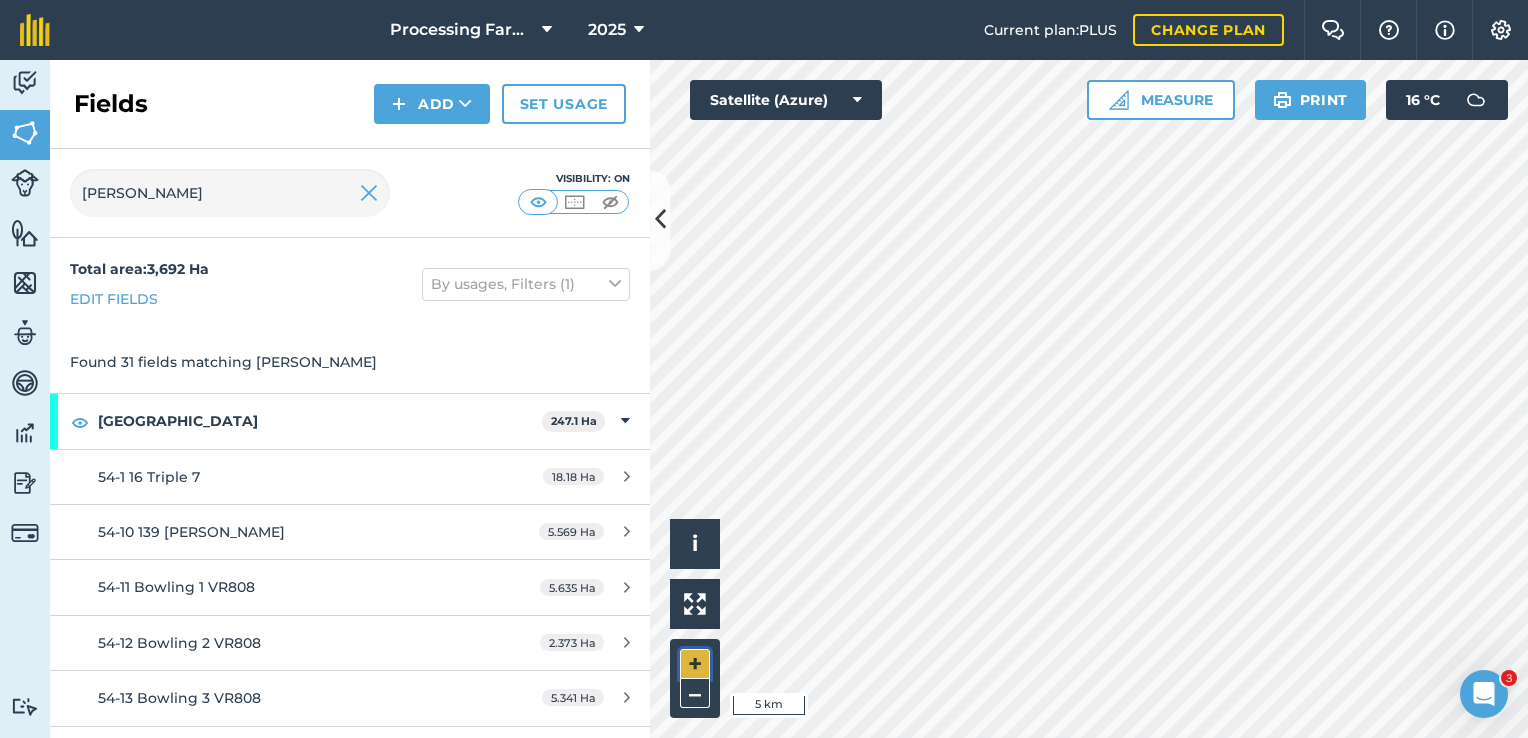 click on "+" at bounding box center (695, 664) 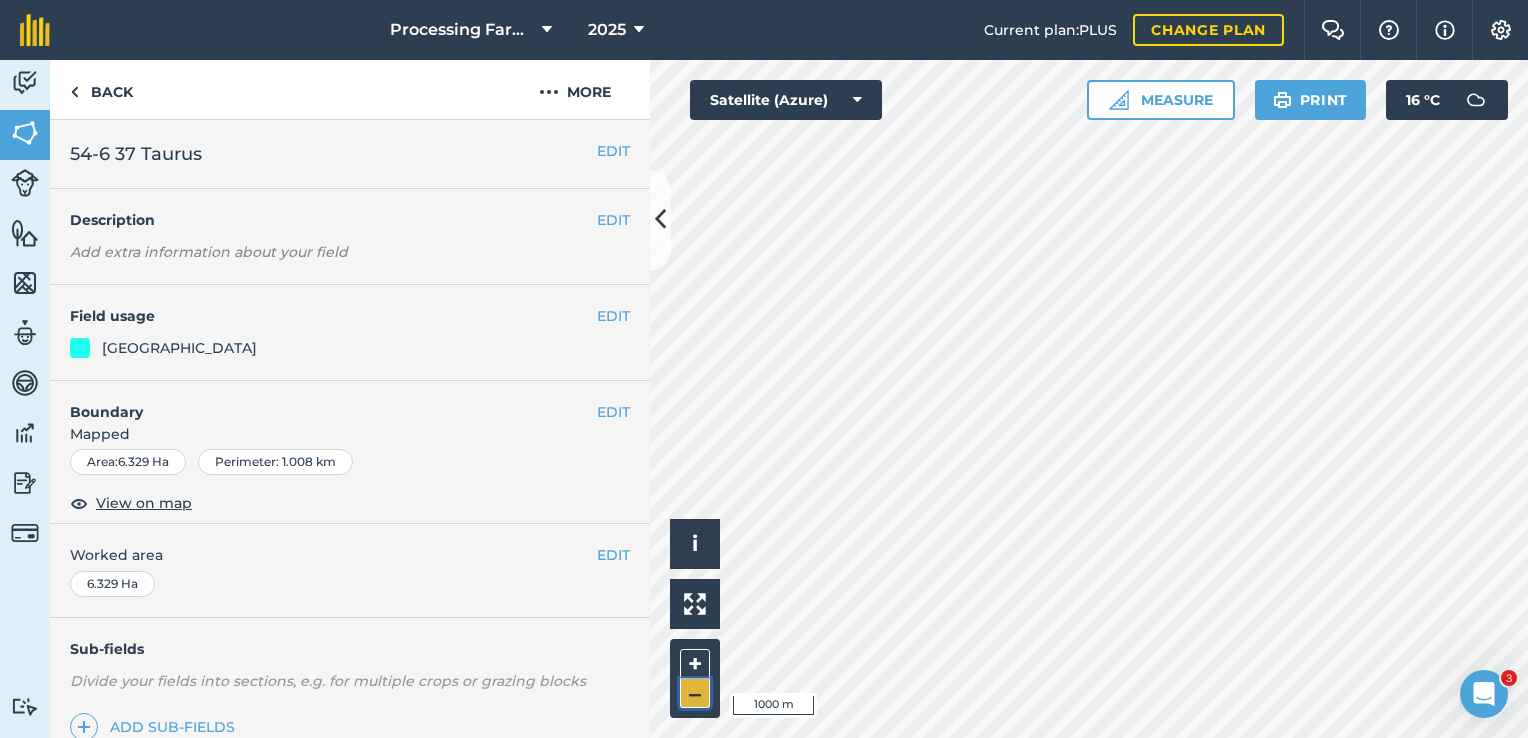 click on "–" at bounding box center (695, 693) 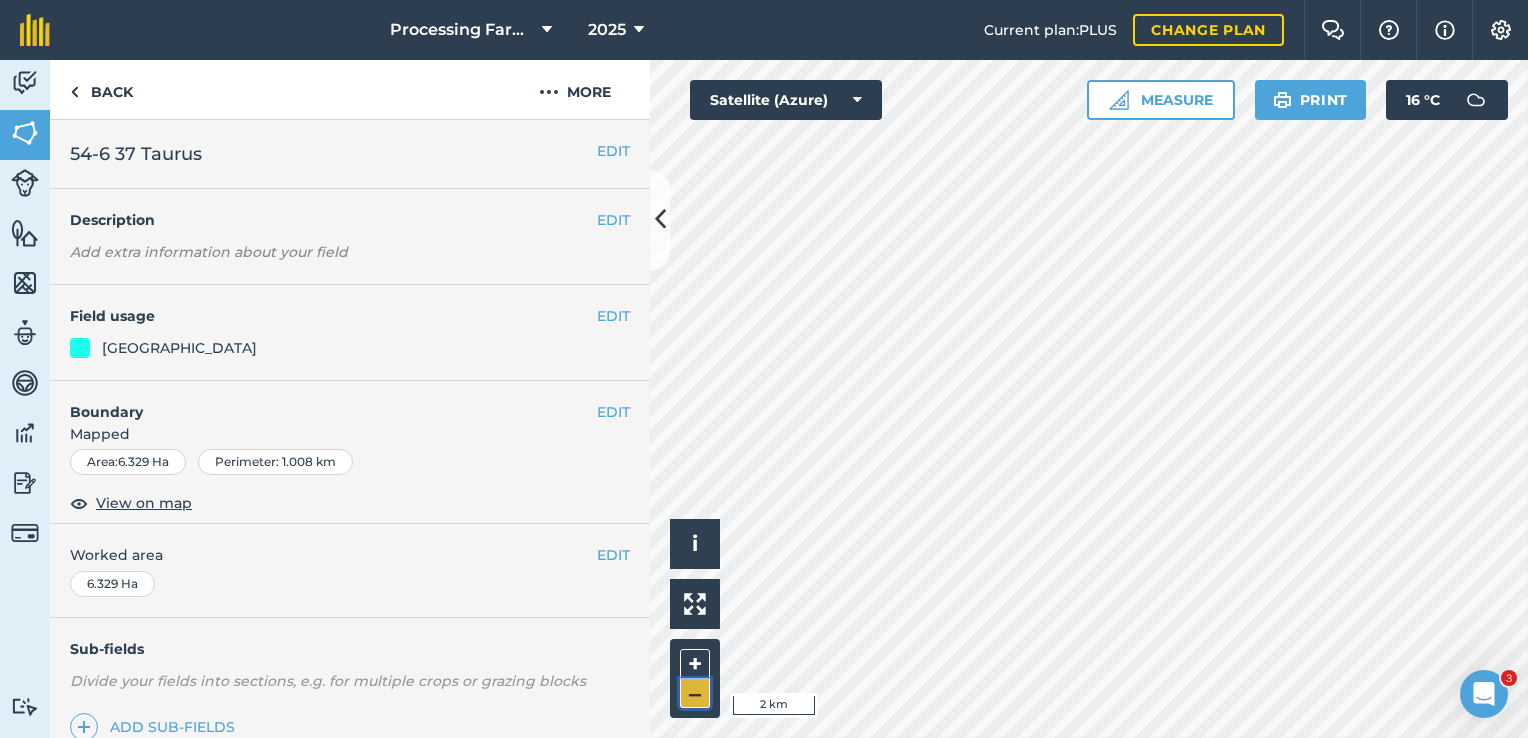 click on "–" at bounding box center [695, 693] 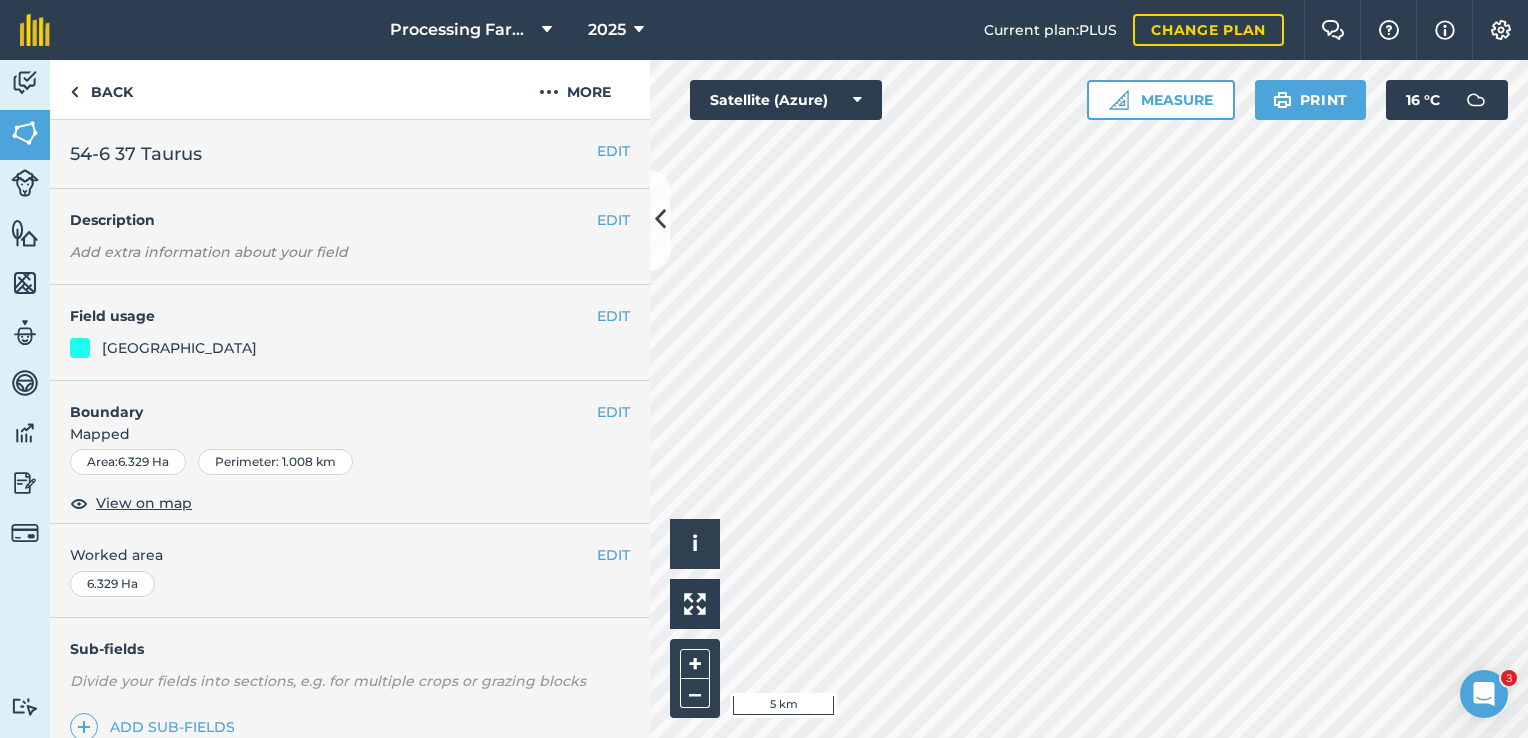 click on "Activity Fields Livestock Features Maps Team Vehicles Data Reporting Billing Tutorials Tutorials" at bounding box center [25, 399] 